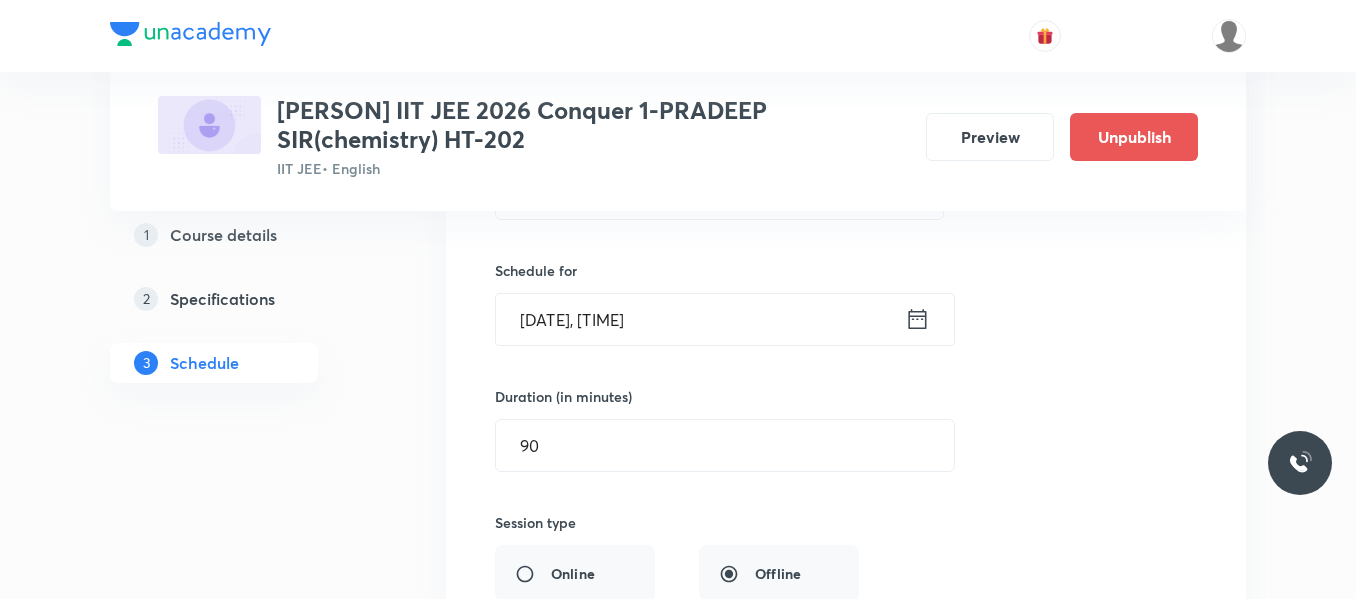scroll, scrollTop: 3863, scrollLeft: 0, axis: vertical 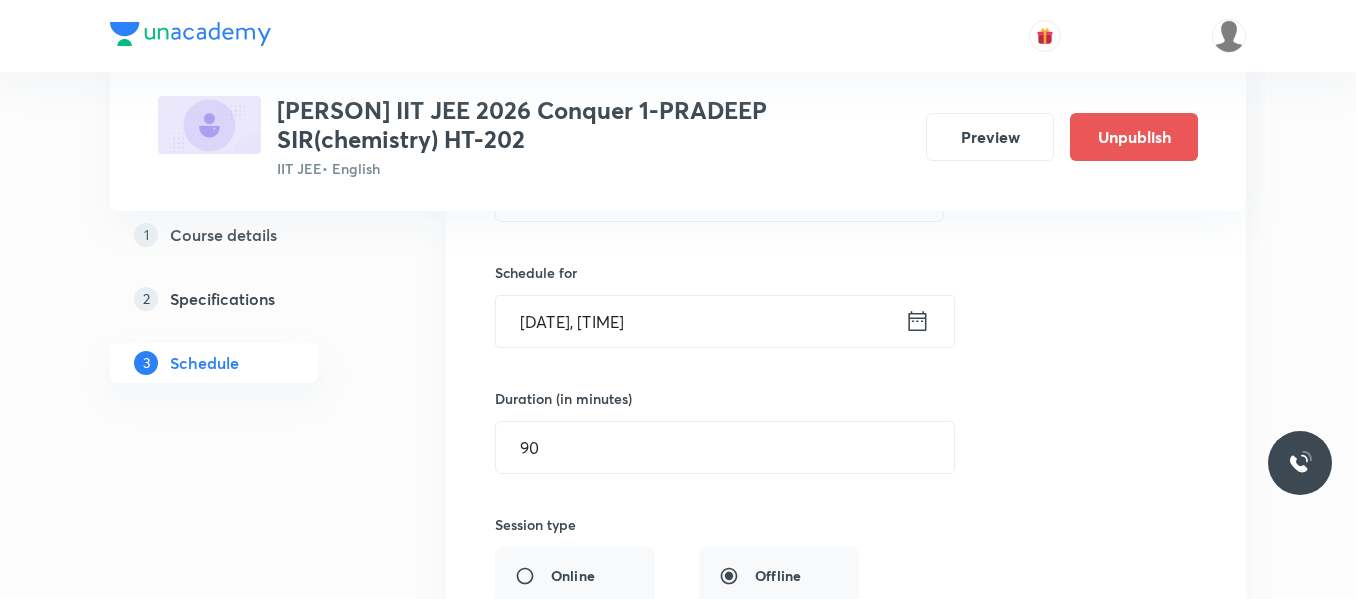 click 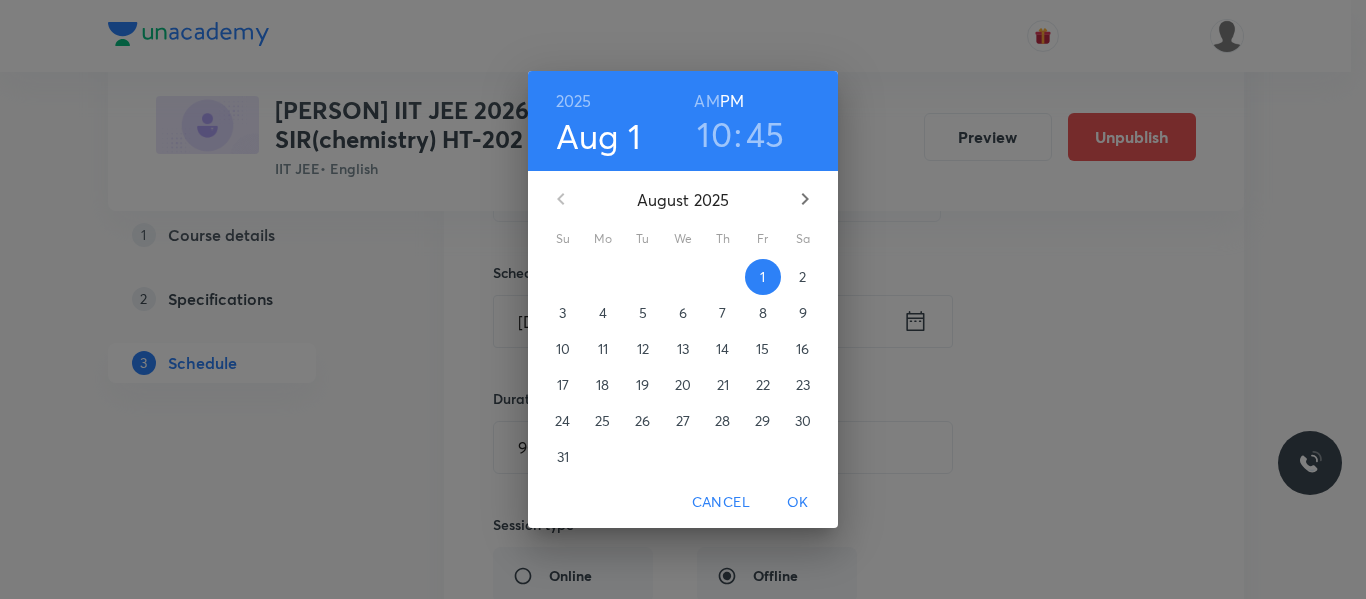 click on "AM" at bounding box center [706, 101] 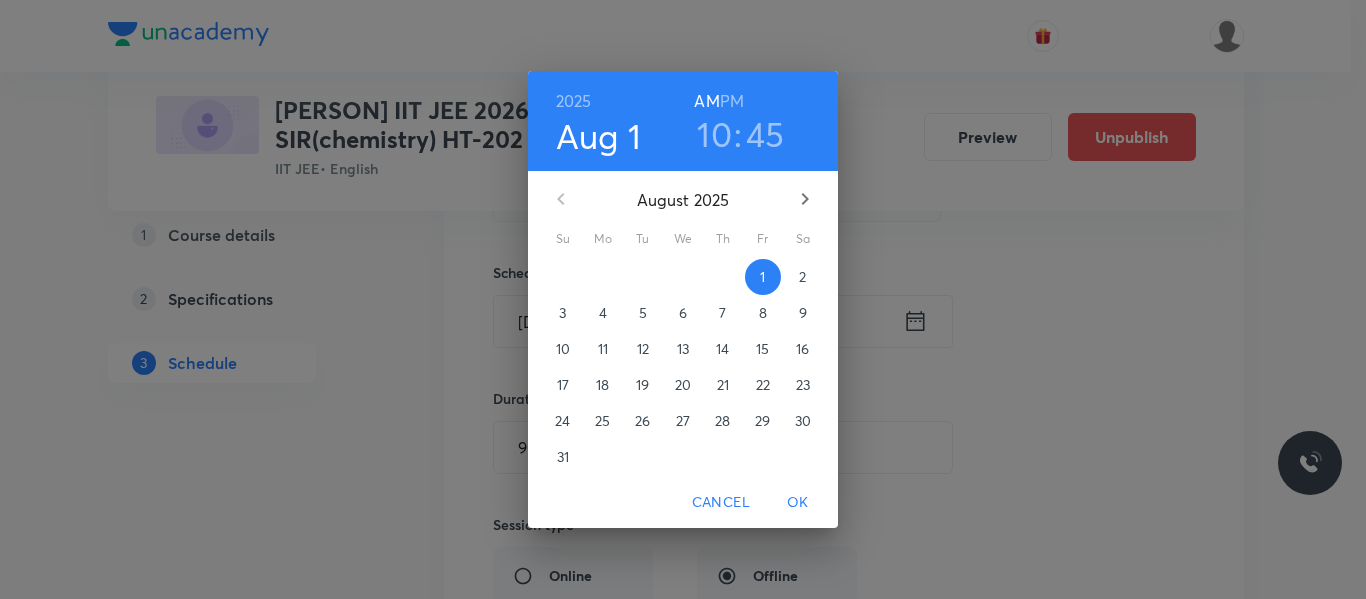 click on "OK" at bounding box center [798, 502] 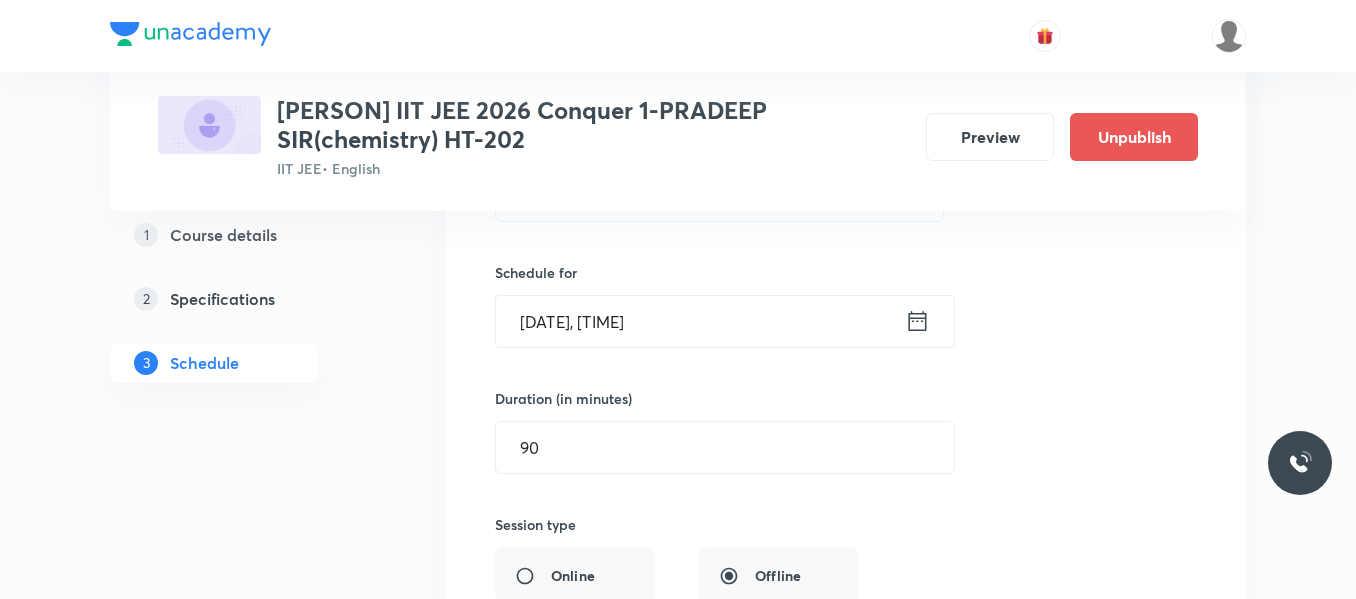 scroll, scrollTop: 4444, scrollLeft: 0, axis: vertical 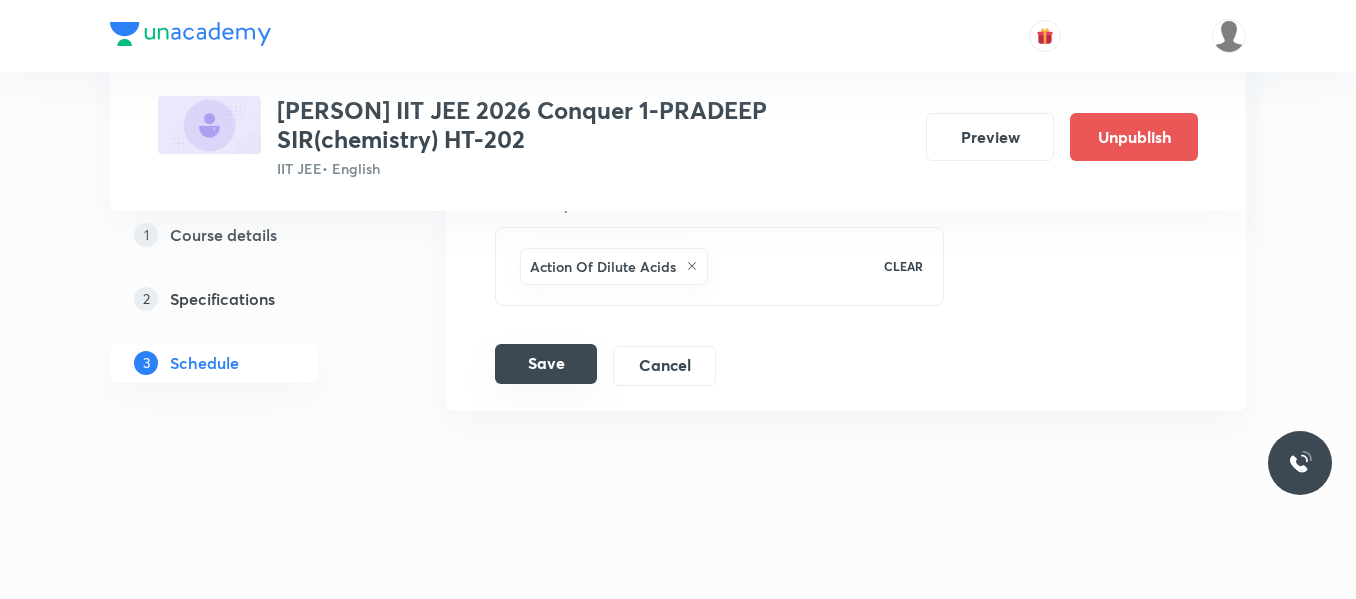 click on "Save" at bounding box center (546, 364) 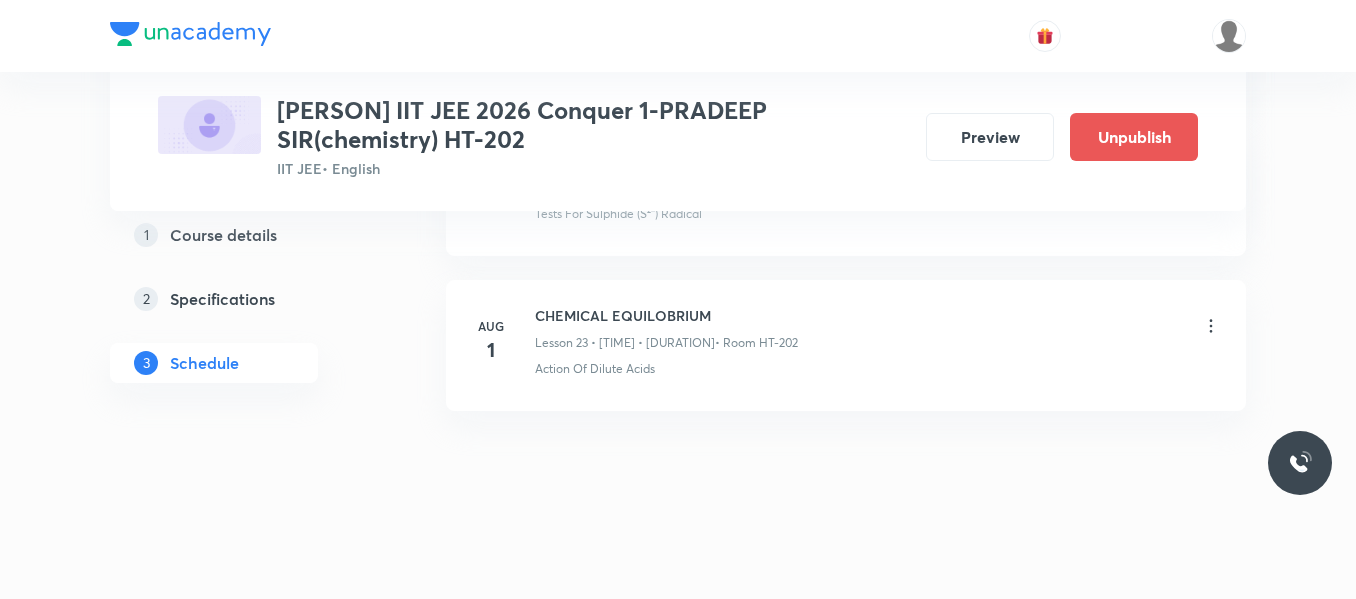 scroll, scrollTop: 3675, scrollLeft: 0, axis: vertical 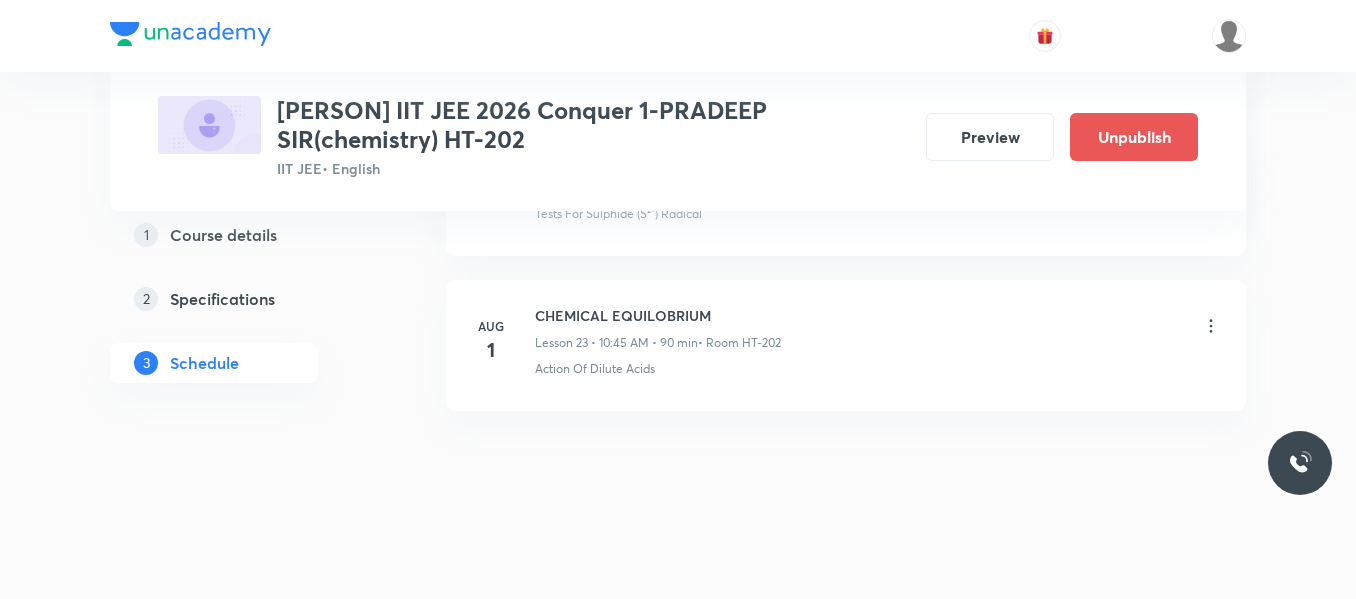 click on "Aug 1 CHEMICAL EQUILOBRIUM Lesson 23 • 10:45 AM • 90 min  • Room HT-202 Action Of Dilute Acids" at bounding box center (846, 341) 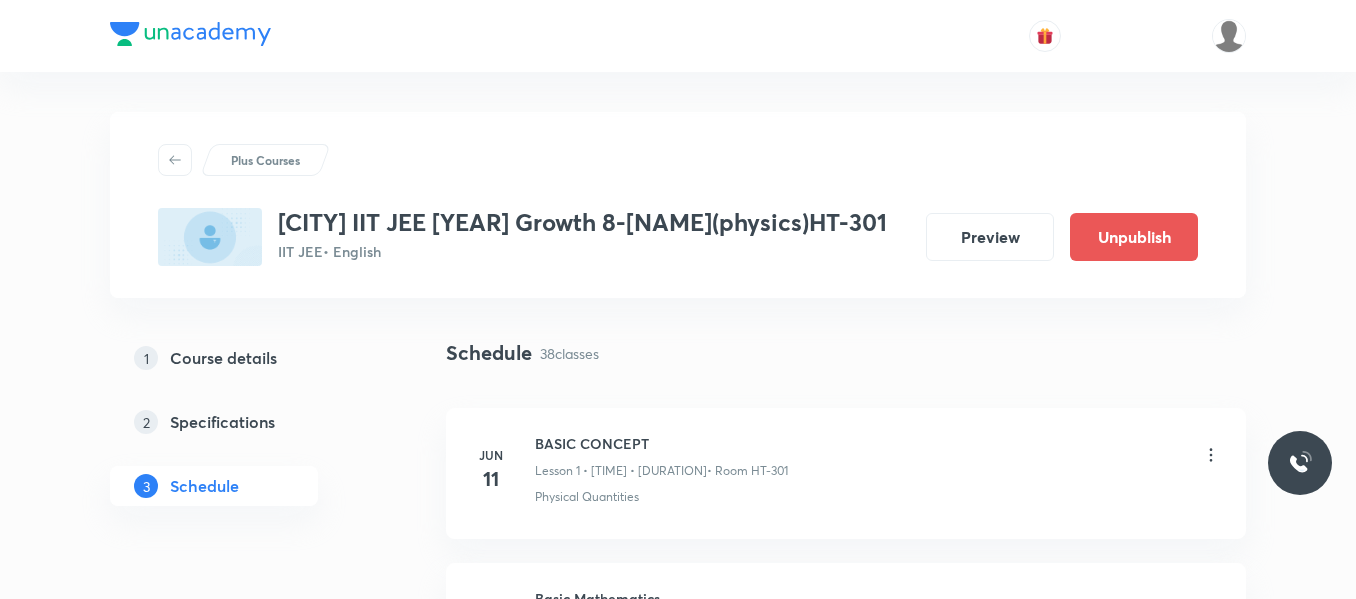 scroll, scrollTop: 5971, scrollLeft: 0, axis: vertical 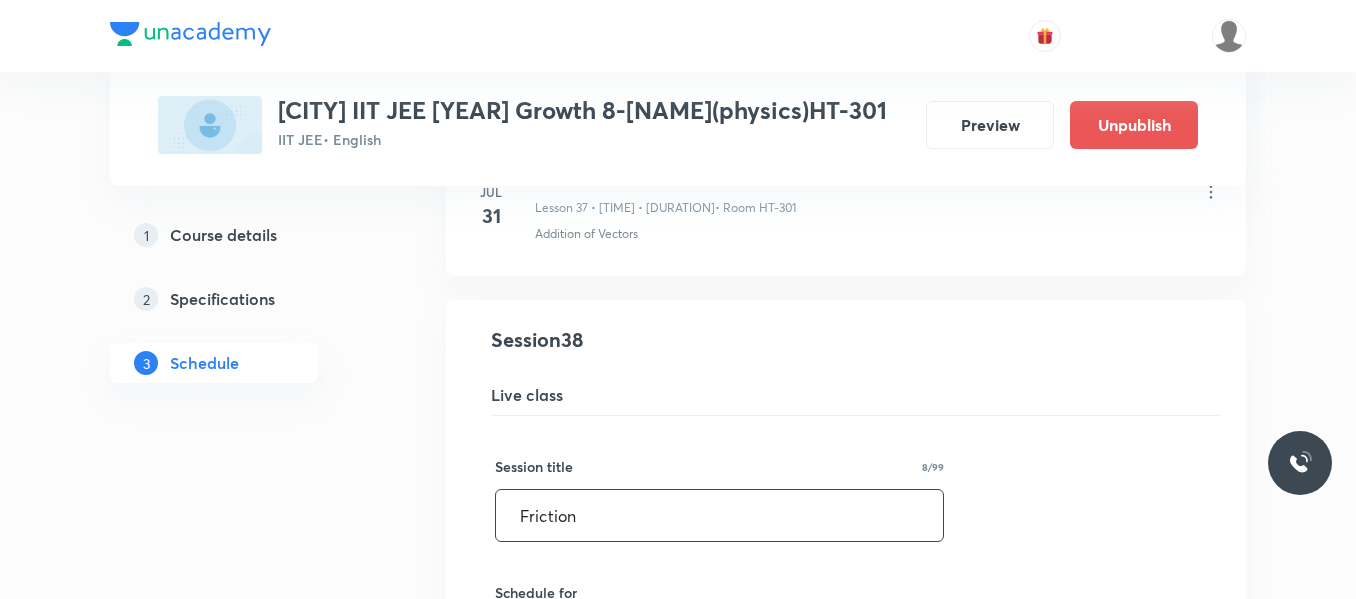 click on "Friction" at bounding box center [719, 515] 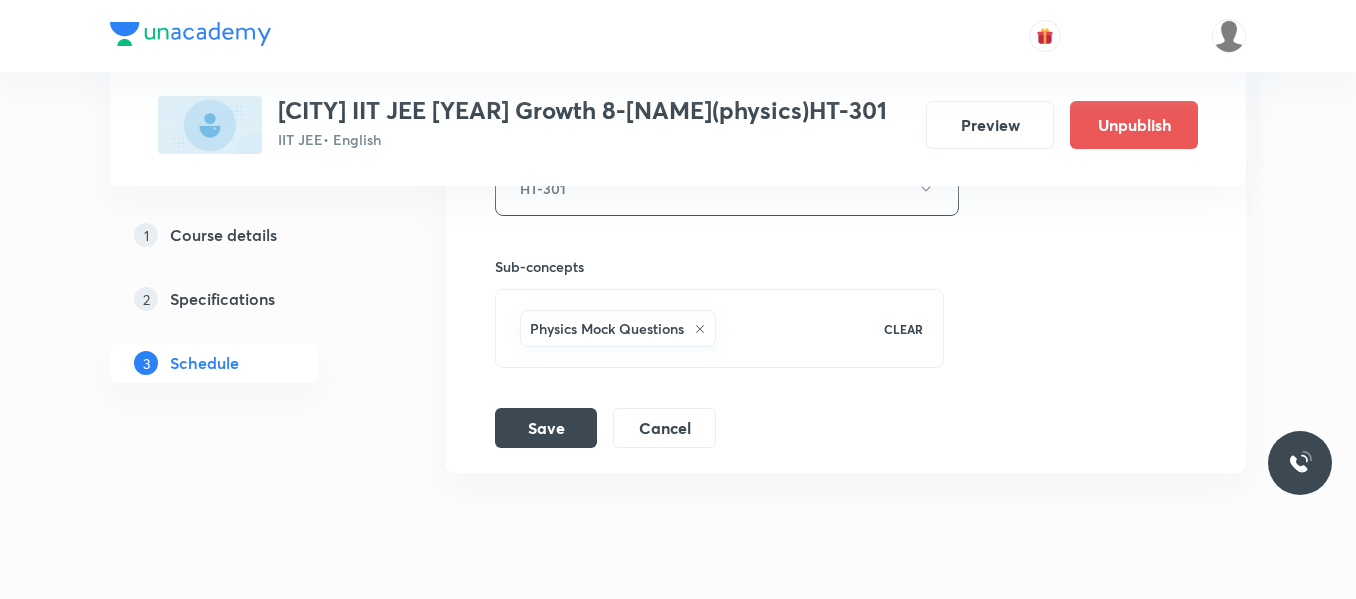 scroll, scrollTop: 6683, scrollLeft: 0, axis: vertical 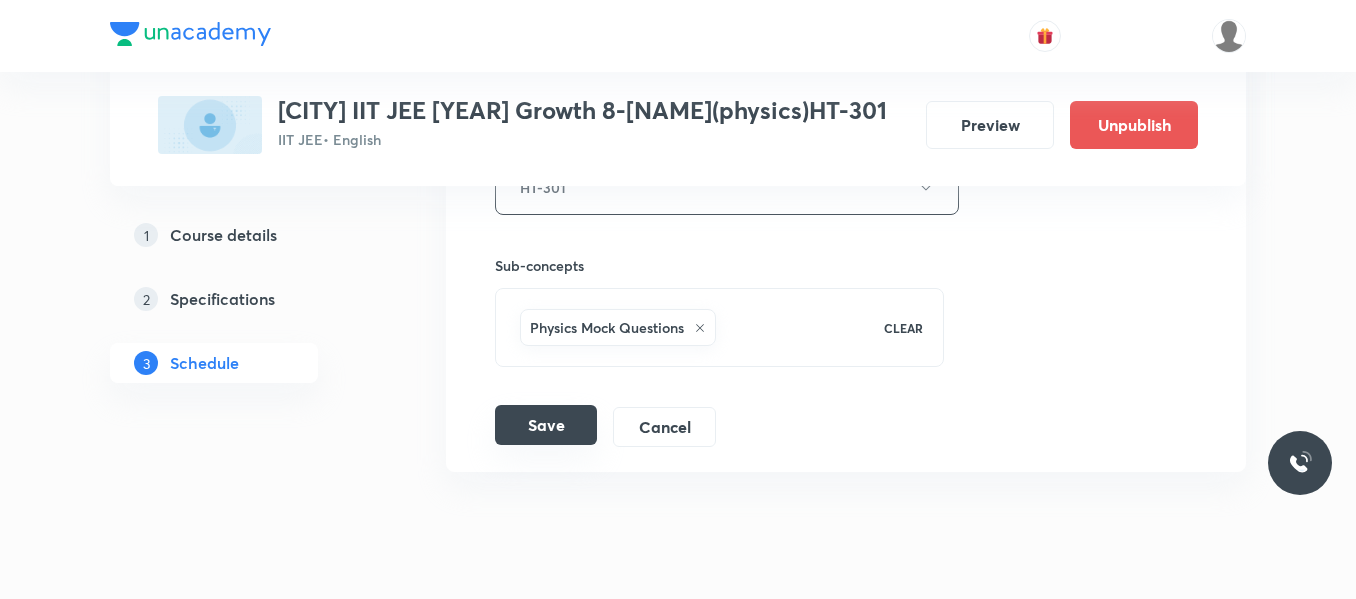 type on "Numericals on motion in a plane" 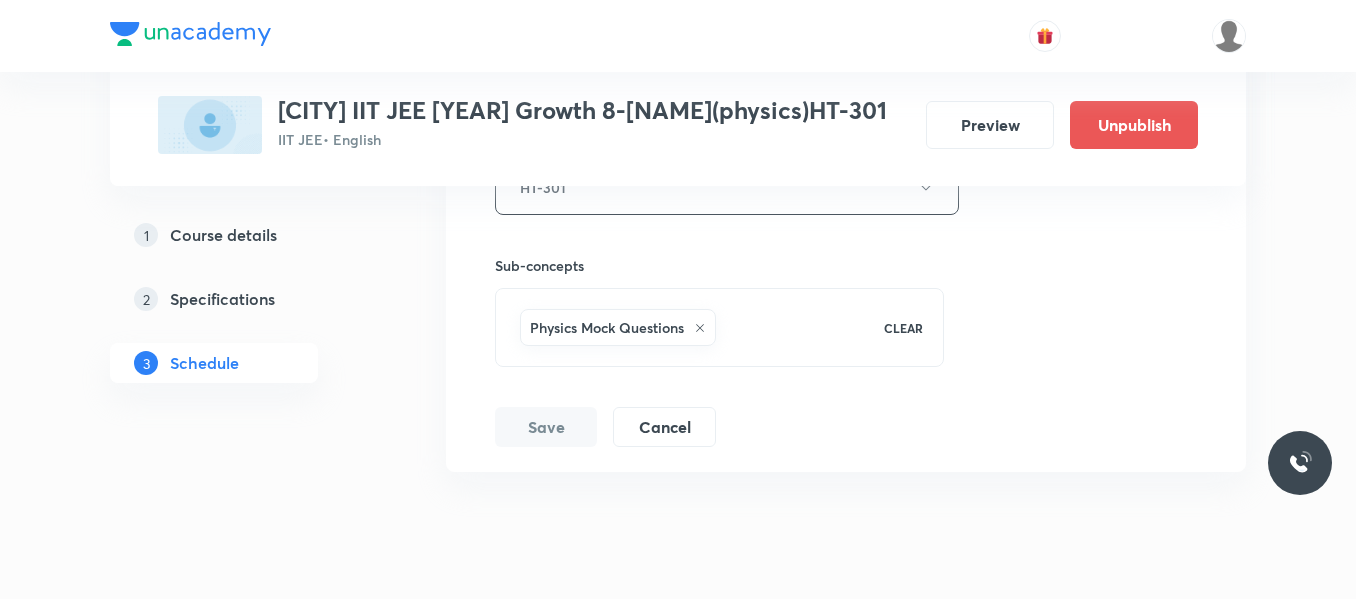 scroll, scrollTop: 6000, scrollLeft: 0, axis: vertical 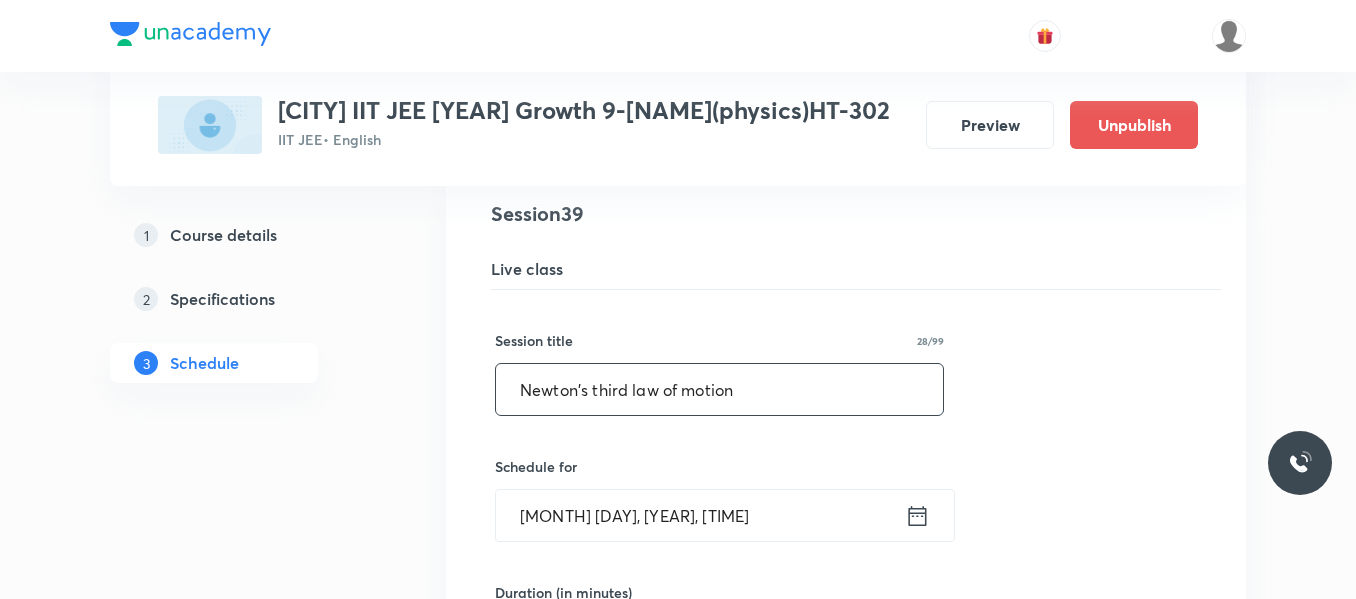 click on "Newton's third law of motion" at bounding box center [719, 389] 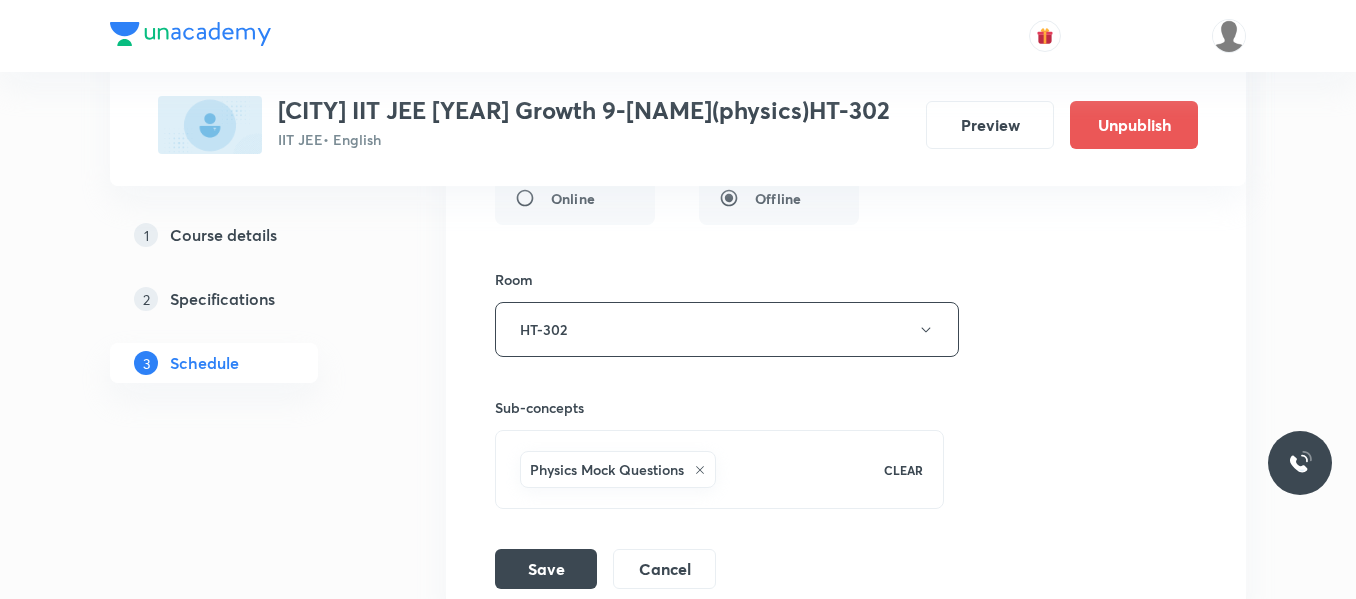 scroll, scrollTop: 6924, scrollLeft: 0, axis: vertical 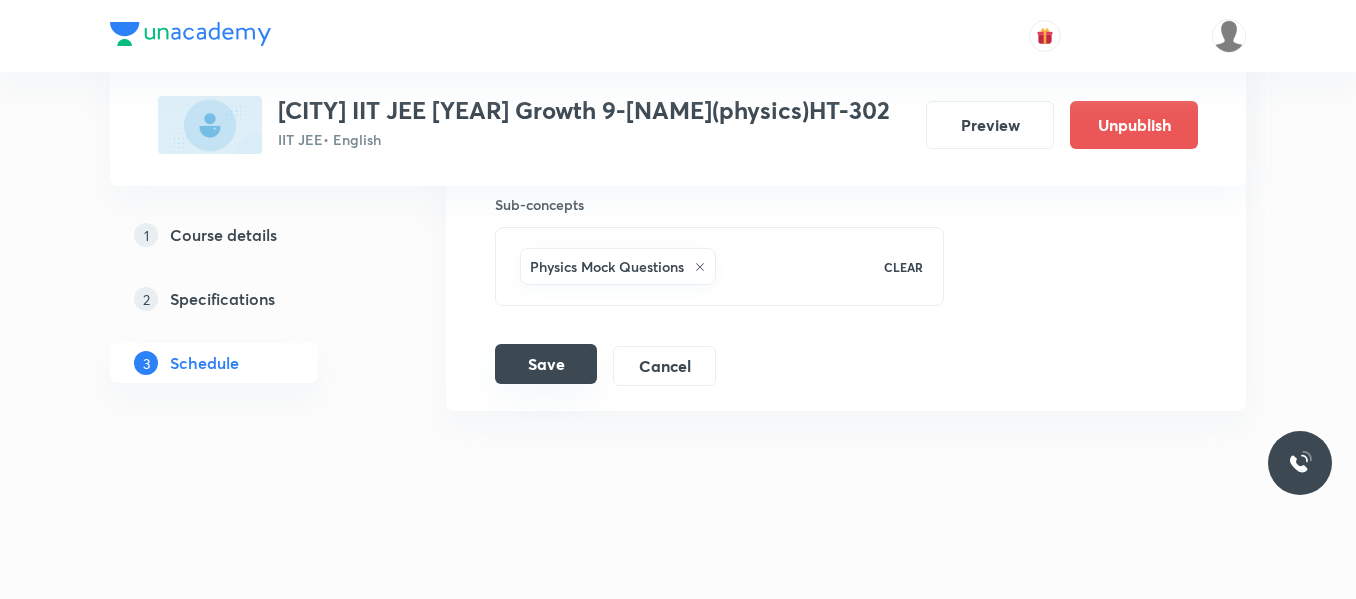 type on "Numericals on motion in a plane" 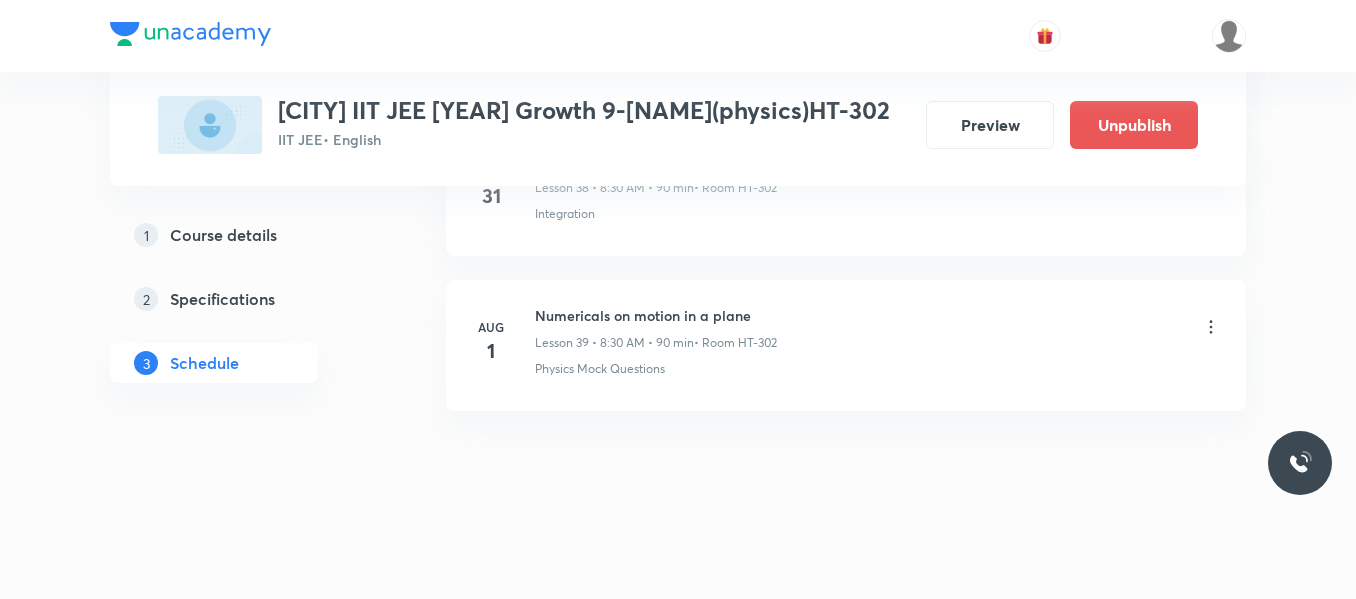 scroll, scrollTop: 6155, scrollLeft: 0, axis: vertical 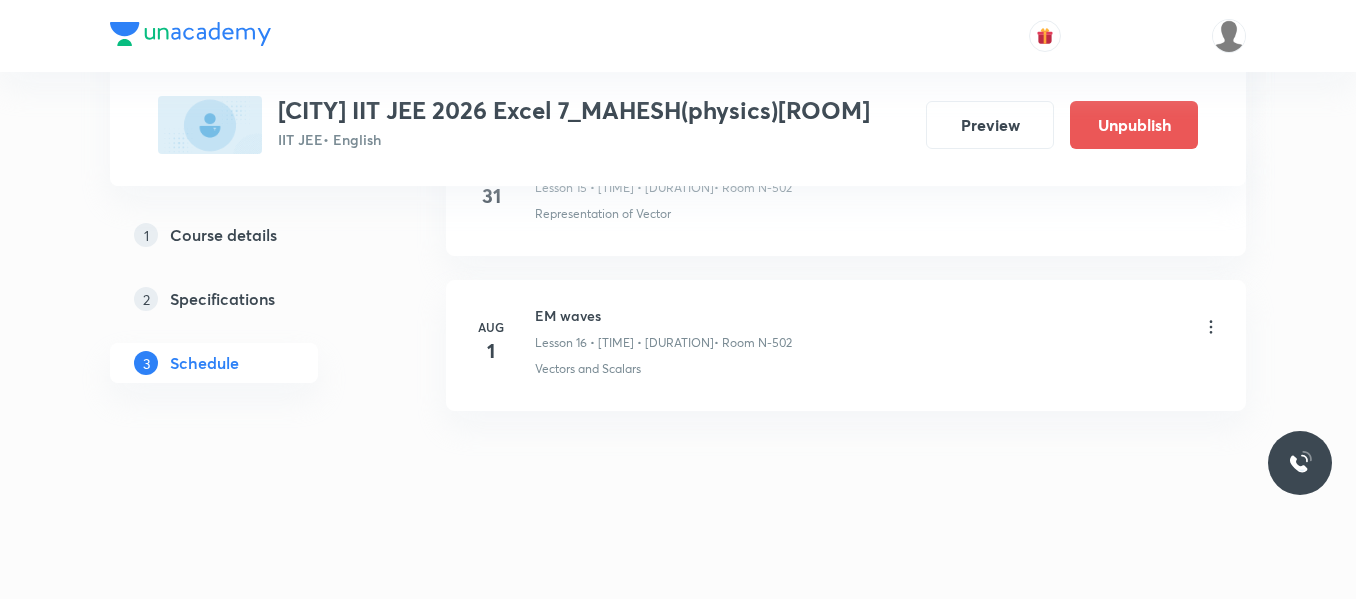 click 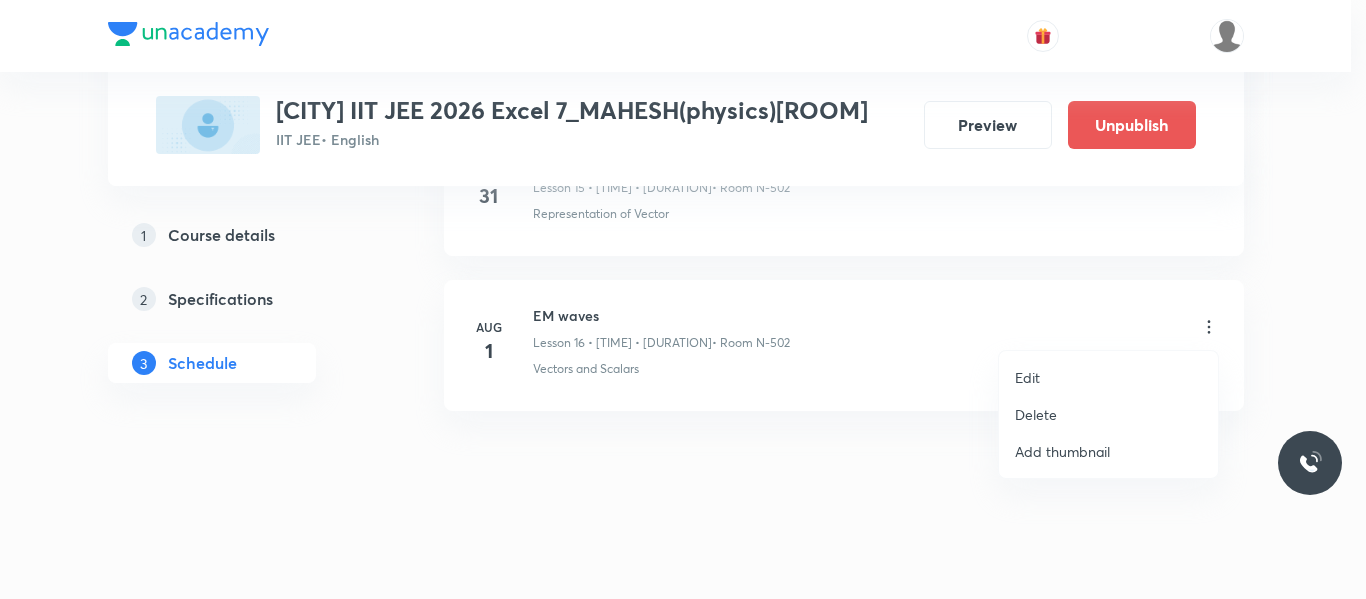 click on "Edit" at bounding box center [1027, 377] 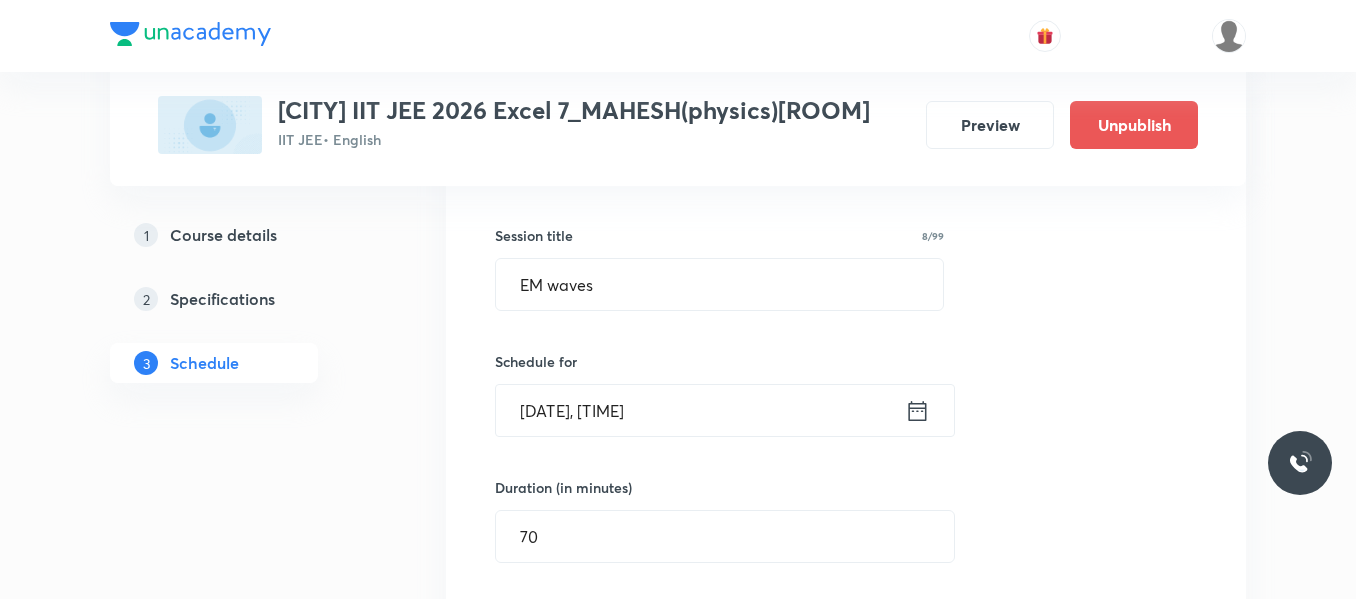 scroll, scrollTop: 2663, scrollLeft: 0, axis: vertical 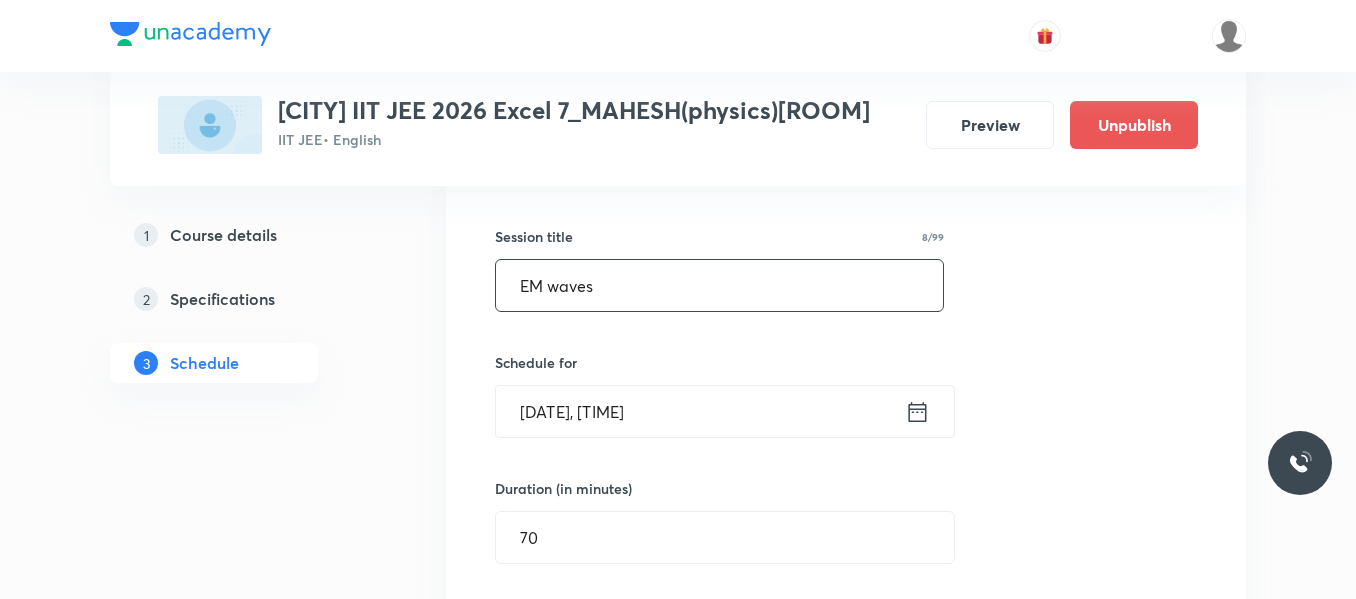 click on "EM waves" at bounding box center (719, 285) 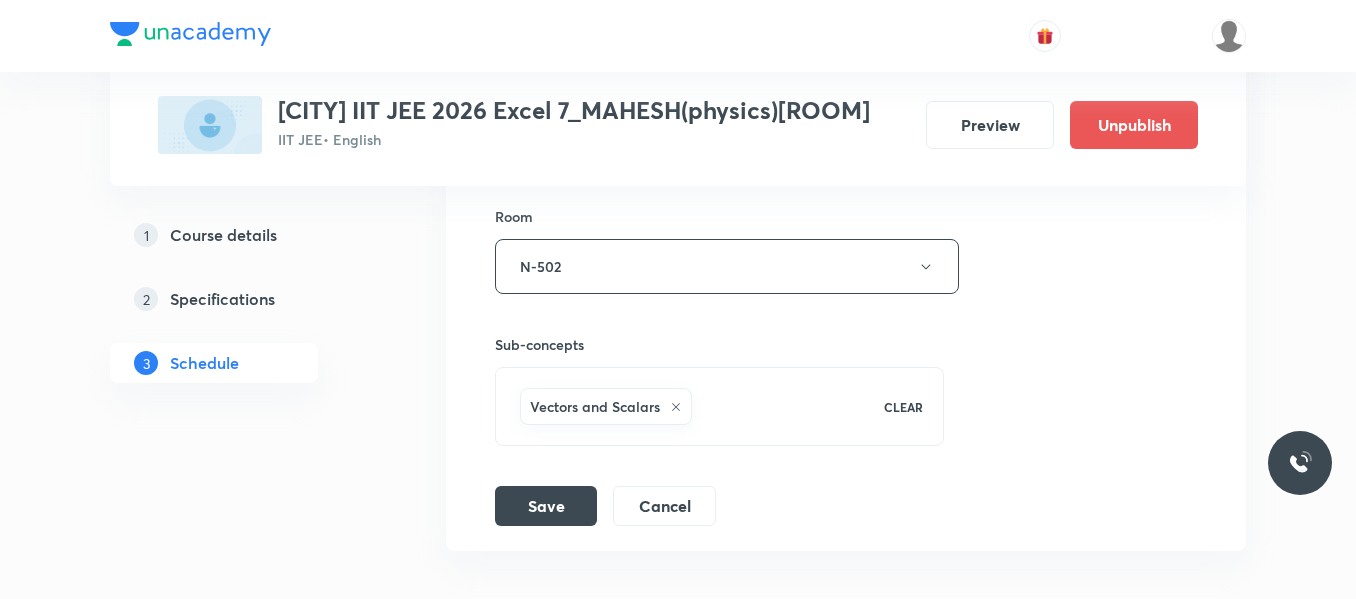 scroll, scrollTop: 3359, scrollLeft: 0, axis: vertical 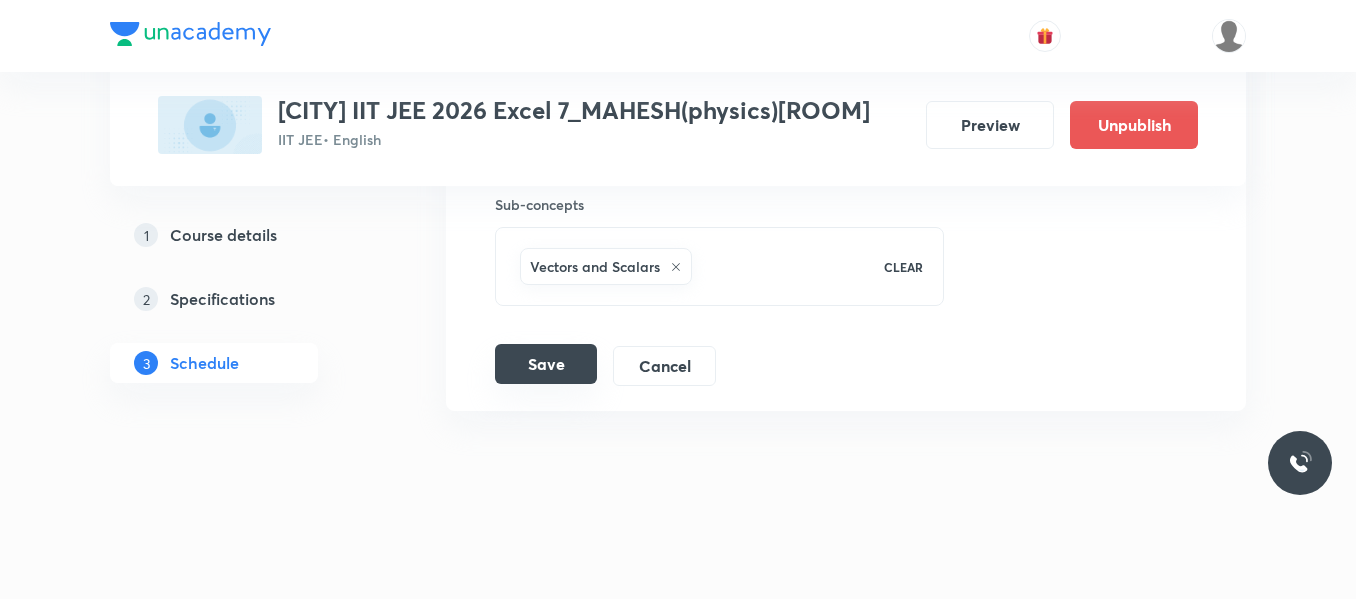 type on "Ray optics" 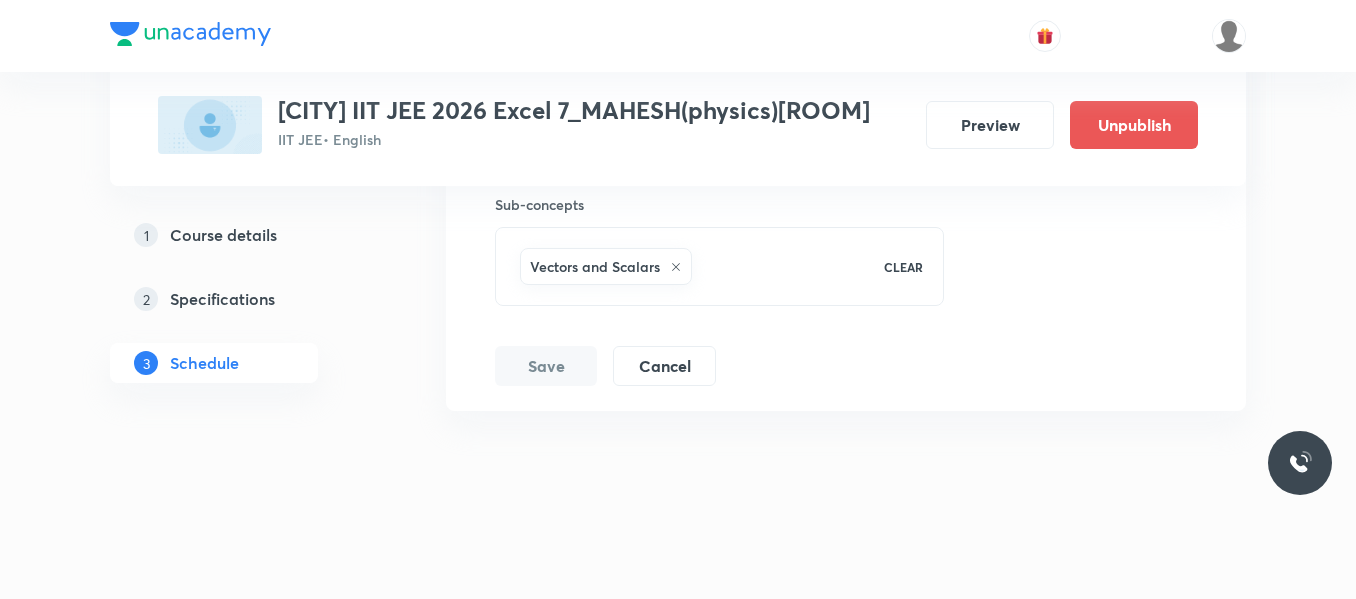 scroll, scrollTop: 2590, scrollLeft: 0, axis: vertical 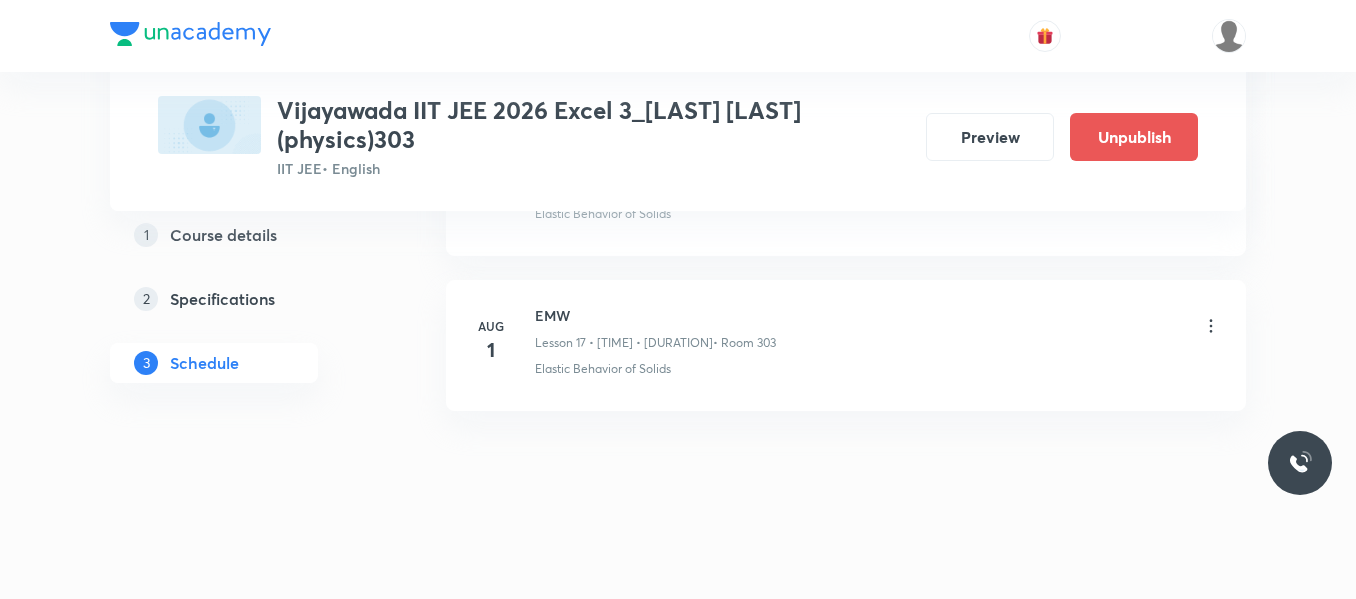 click 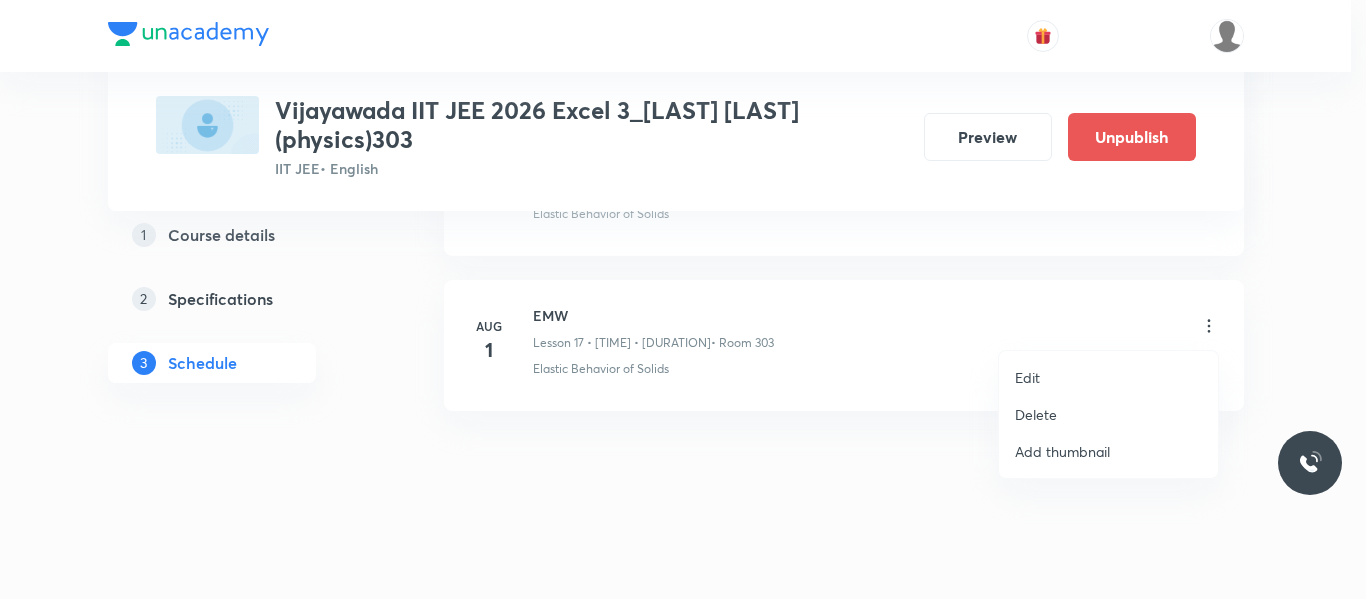 click on "Edit" at bounding box center [1027, 377] 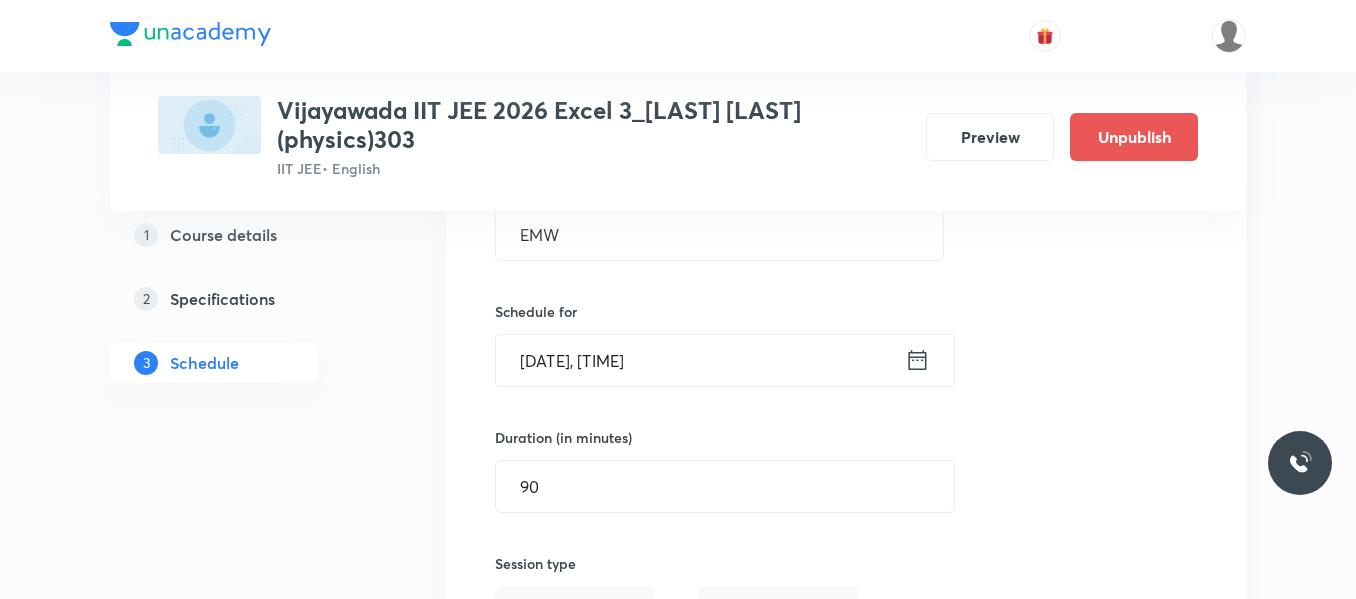 scroll, scrollTop: 2893, scrollLeft: 0, axis: vertical 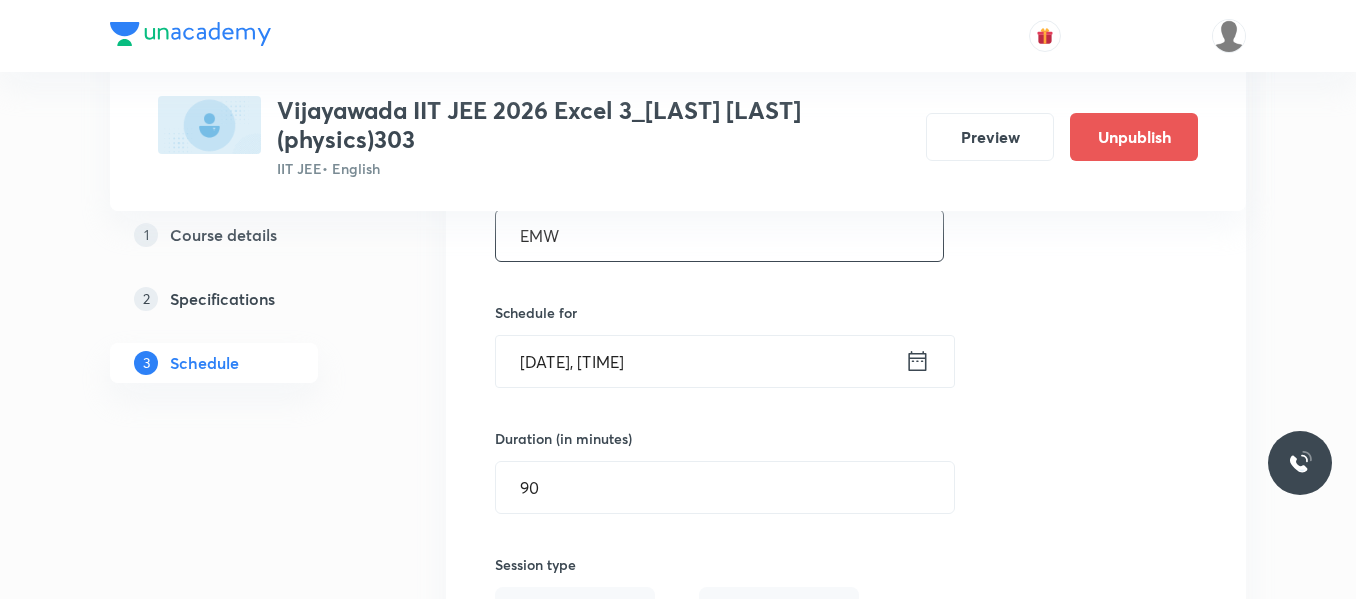 click on "EMW" at bounding box center [719, 235] 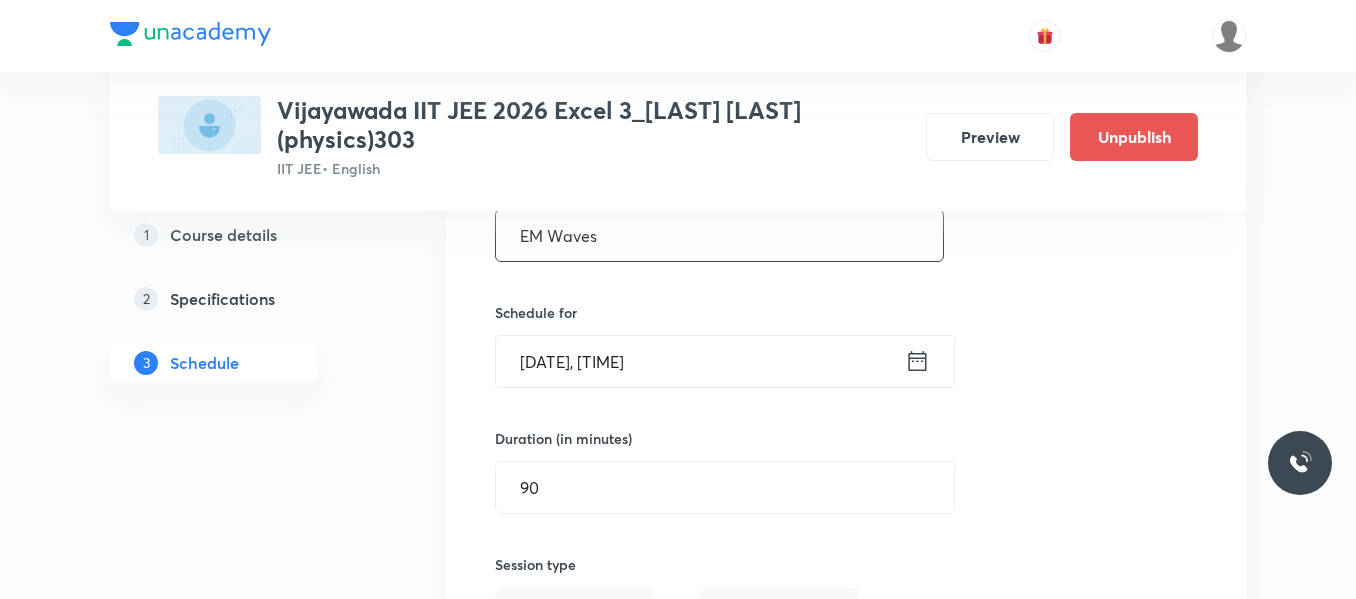 scroll, scrollTop: 3514, scrollLeft: 0, axis: vertical 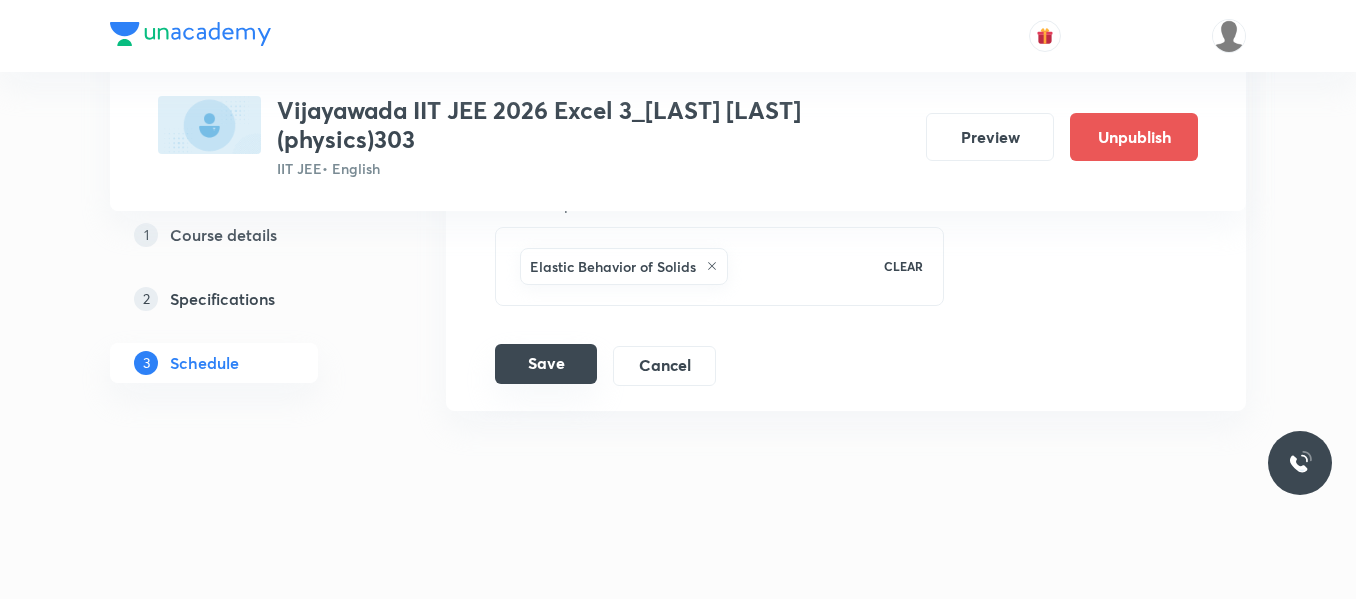 type on "EM Waves" 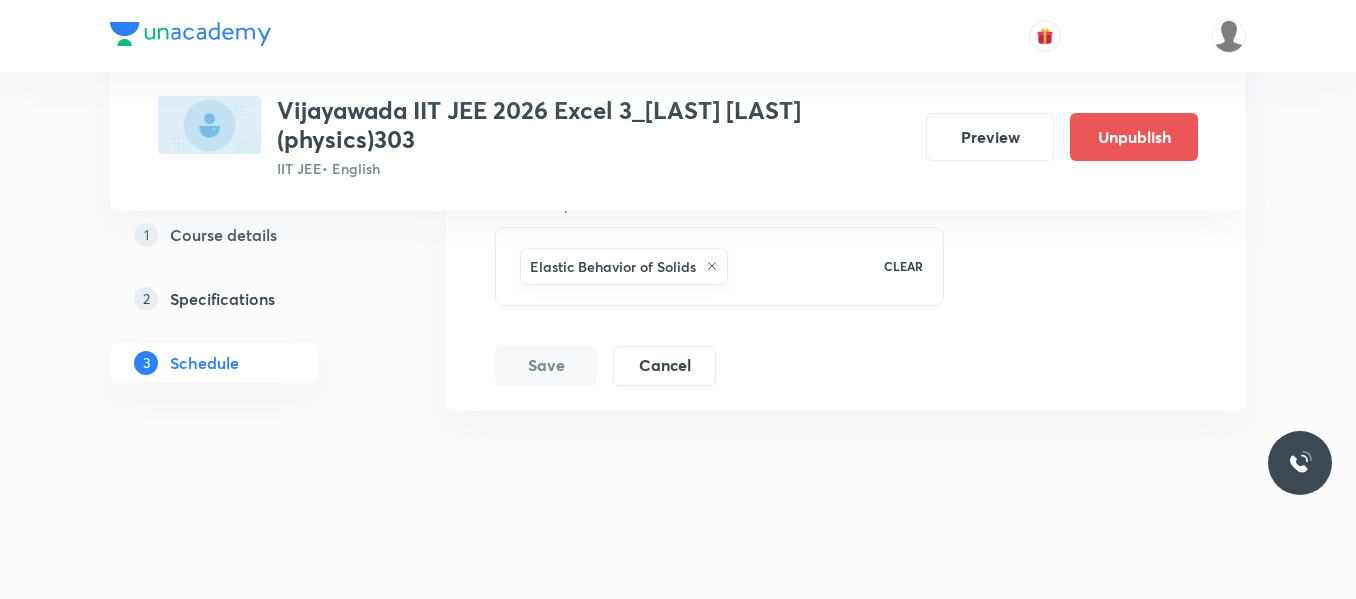 scroll, scrollTop: 2745, scrollLeft: 0, axis: vertical 